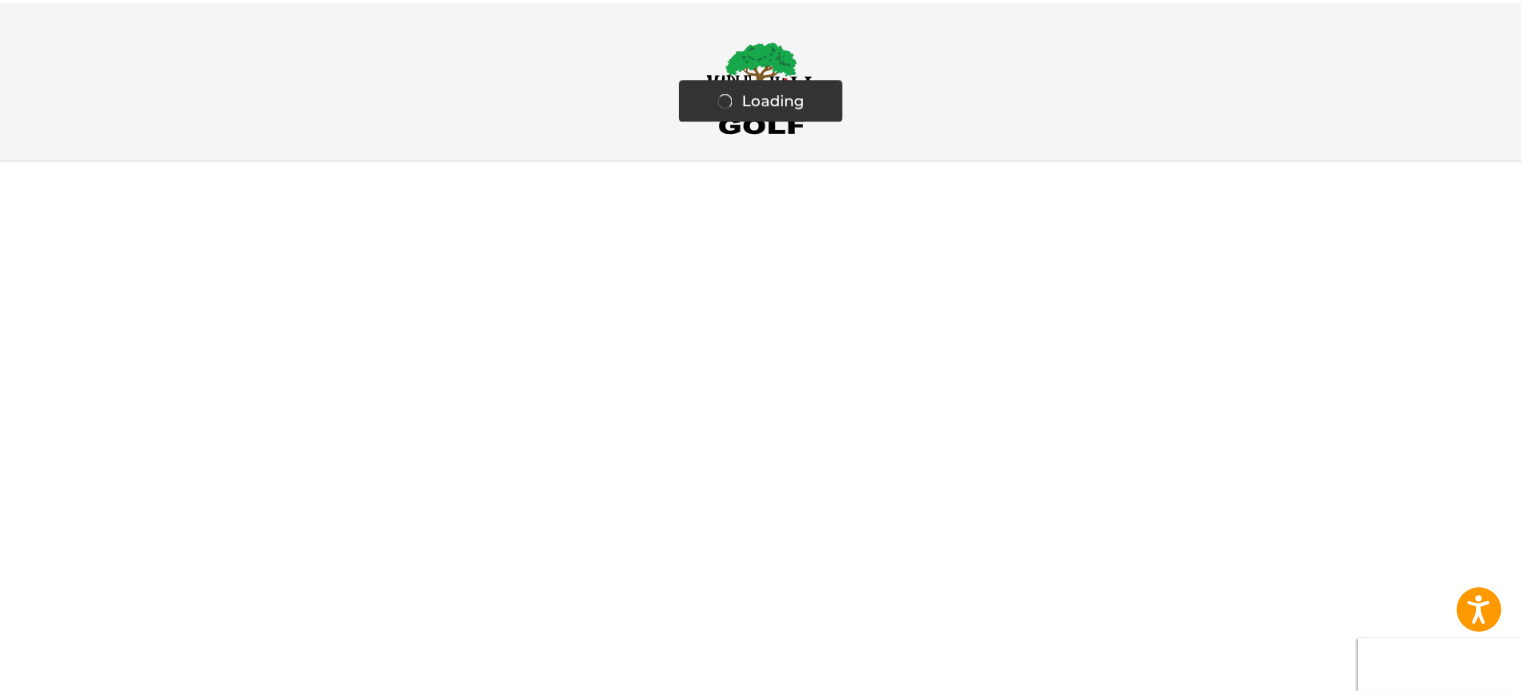 scroll, scrollTop: 0, scrollLeft: 0, axis: both 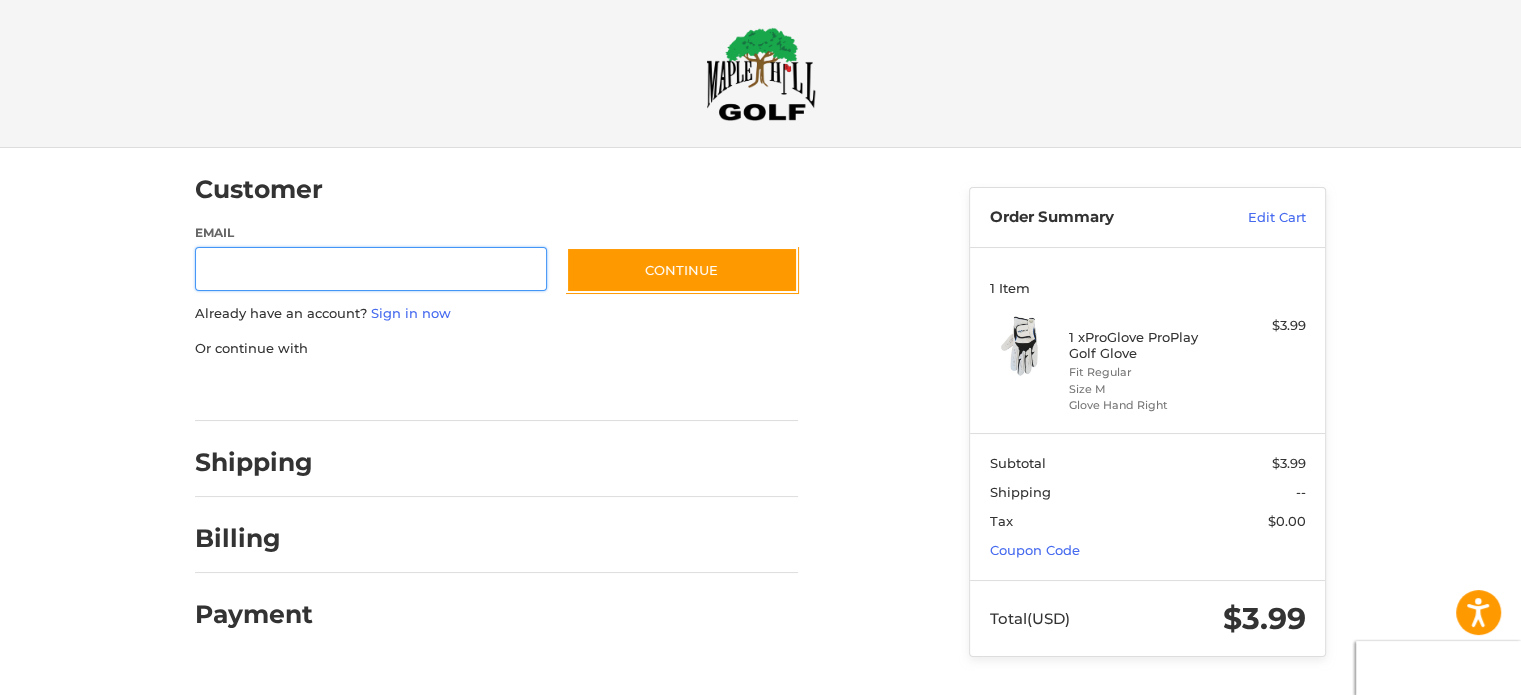 click on "Email" at bounding box center (371, 269) 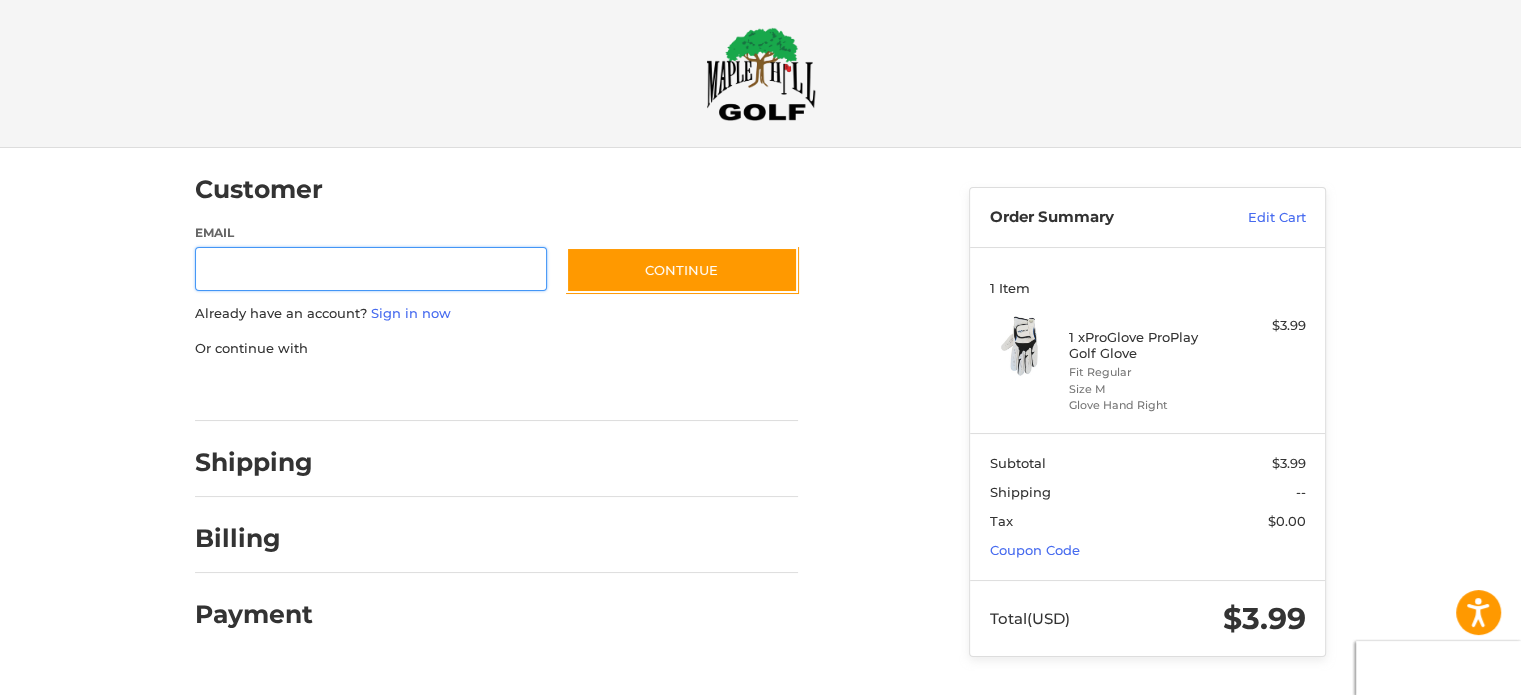 type on "**********" 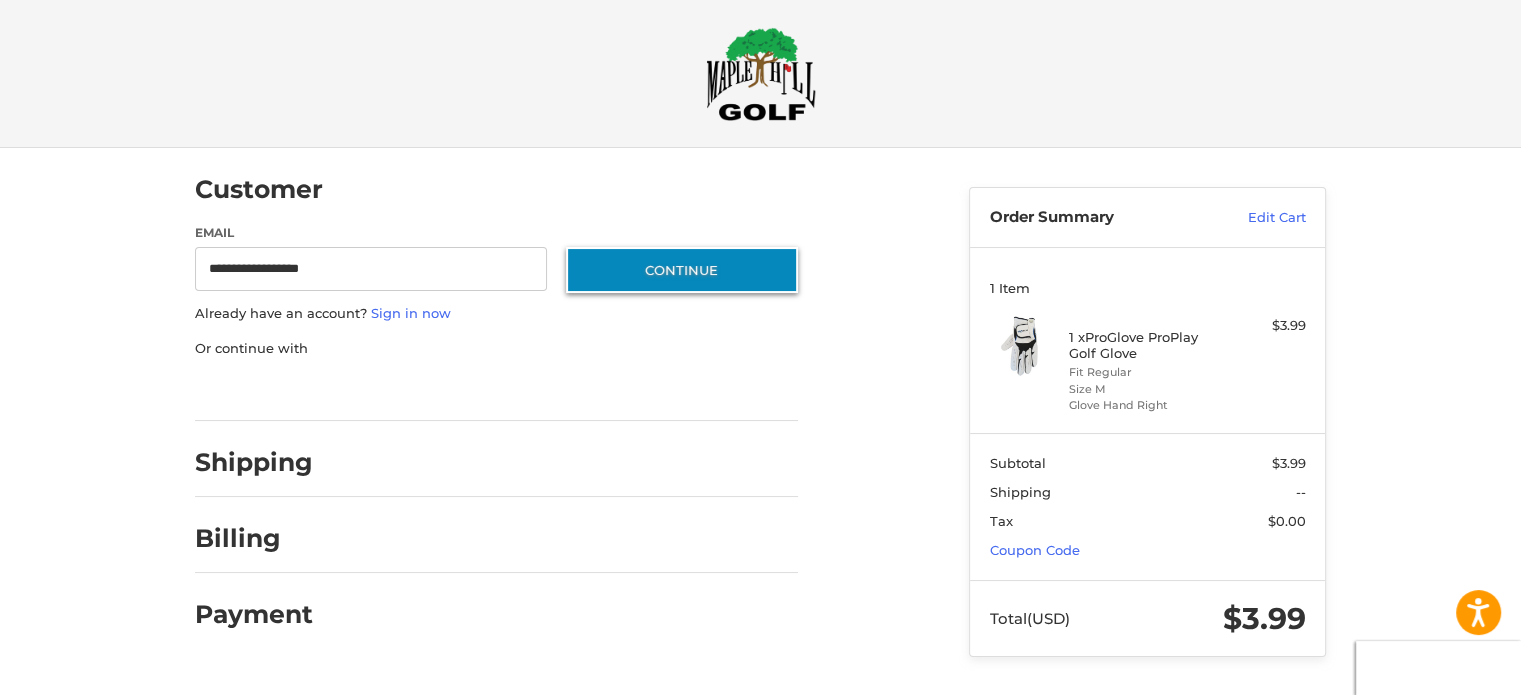 click on "Continue" at bounding box center [682, 270] 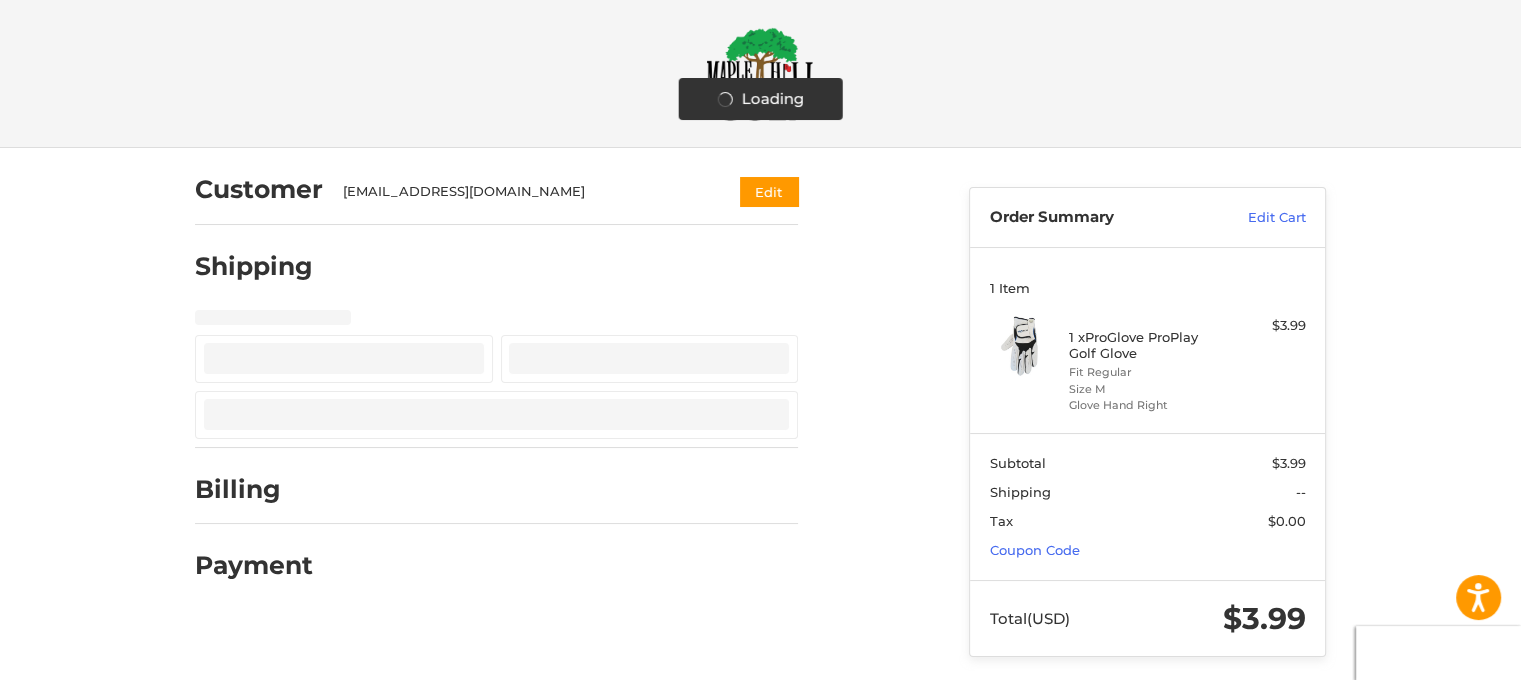 select on "**" 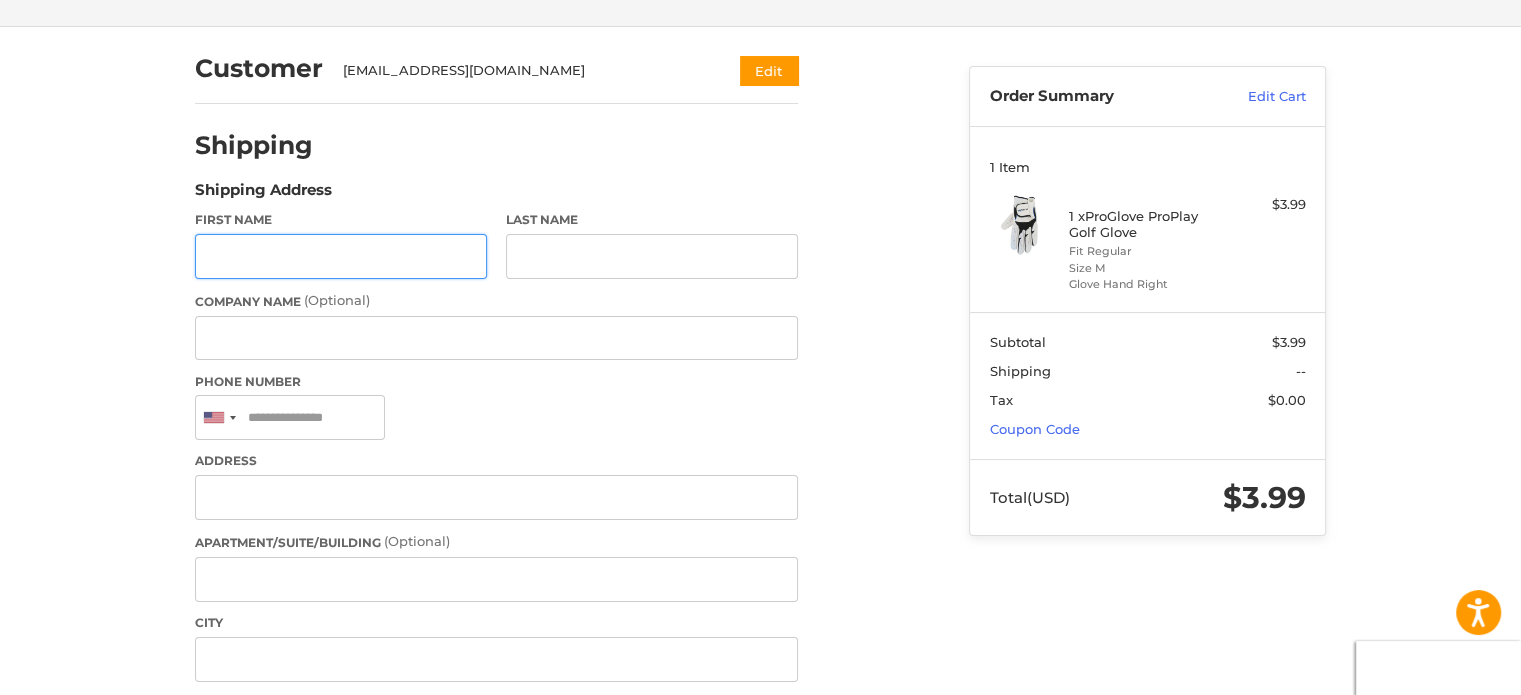 scroll, scrollTop: 132, scrollLeft: 0, axis: vertical 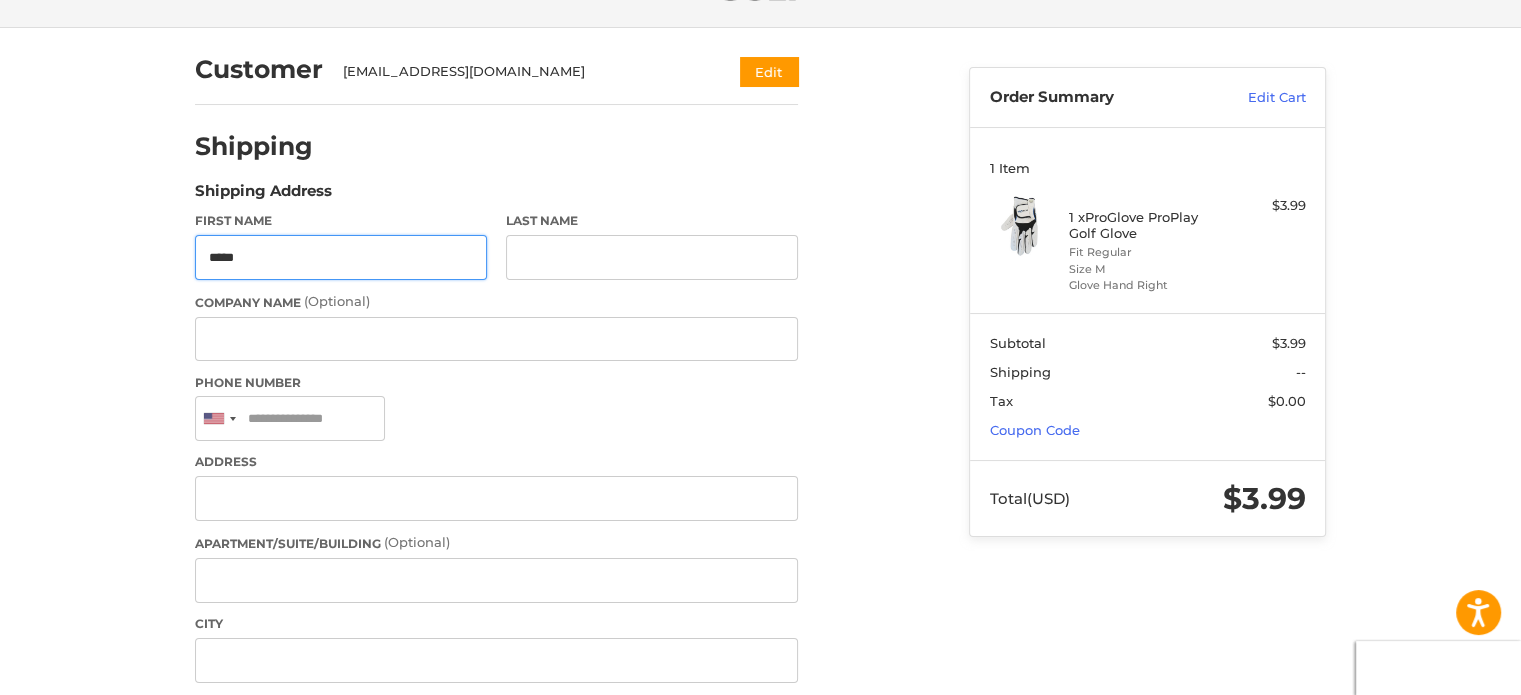 type on "*****" 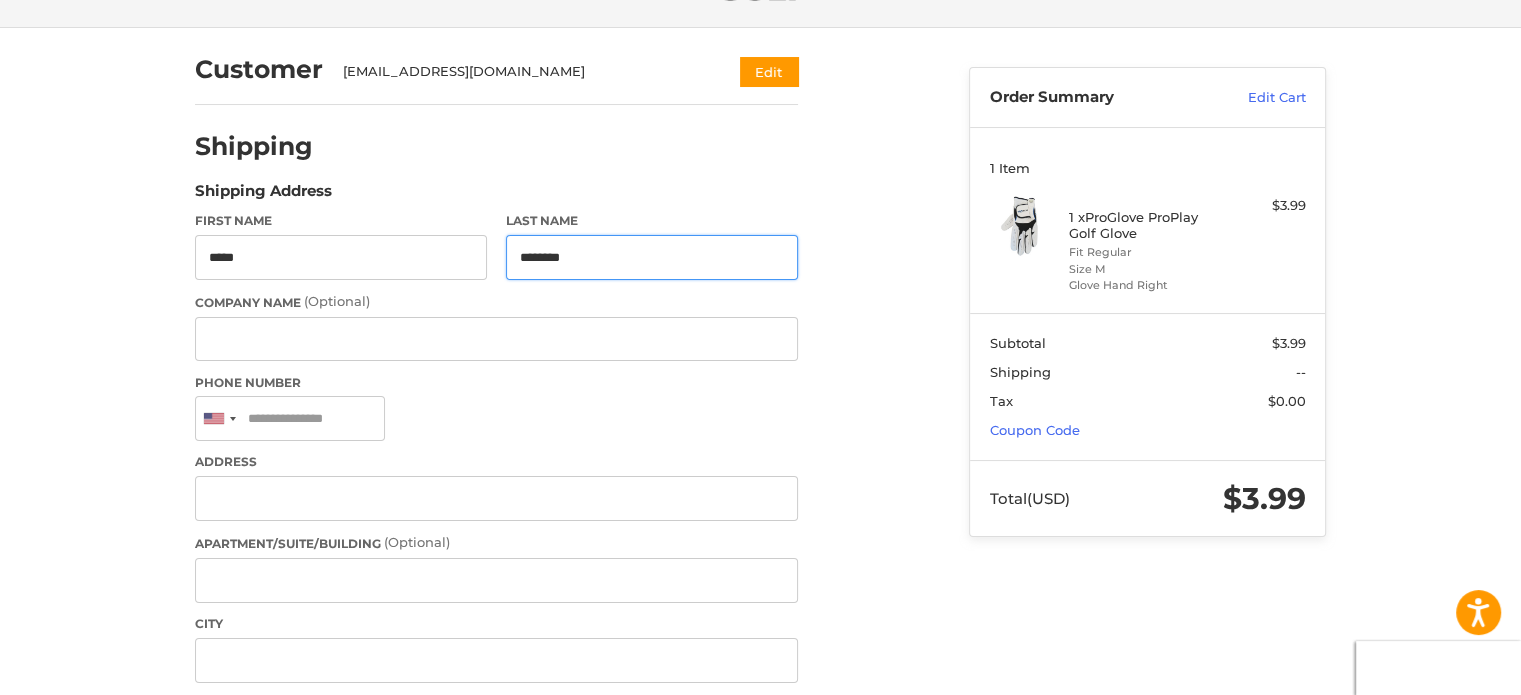 type on "********" 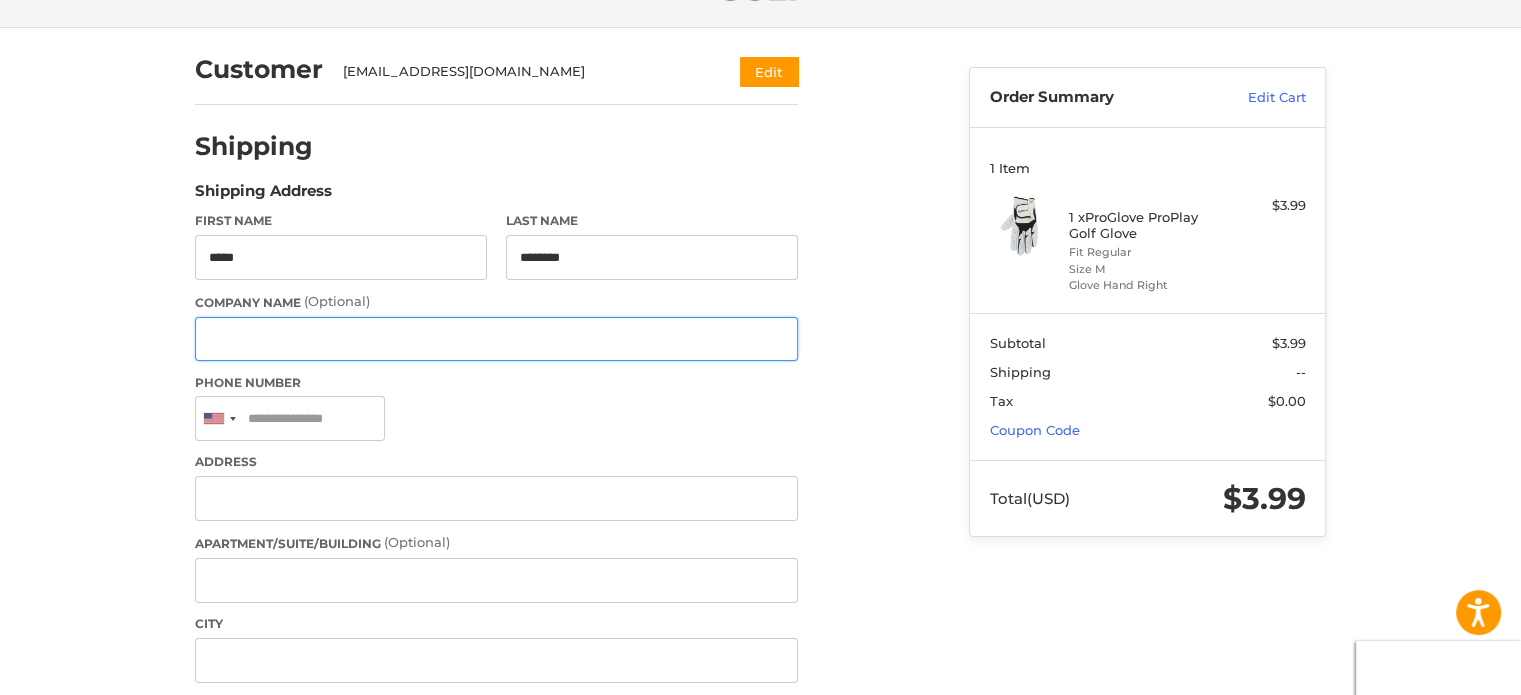 click on "Company Name   (Optional)" at bounding box center [496, 339] 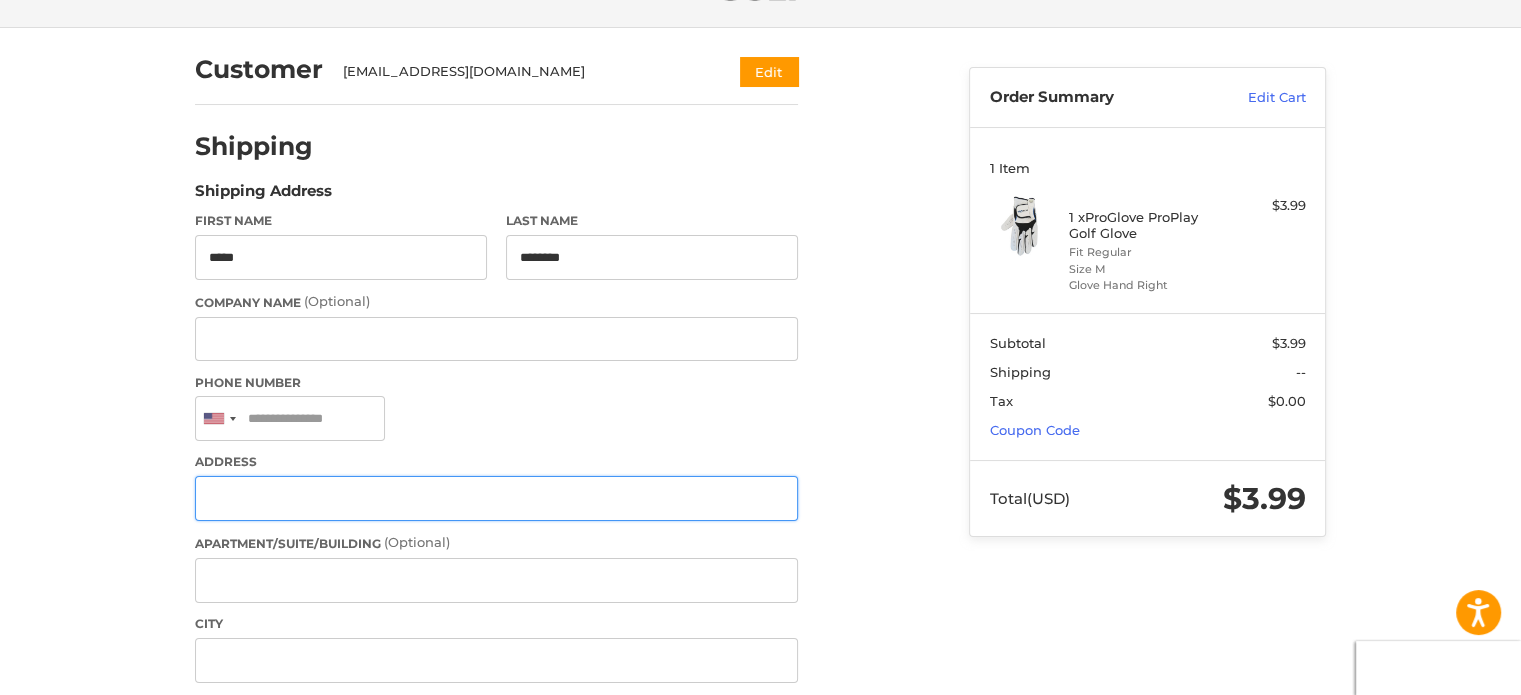 click on "Address" at bounding box center [496, 498] 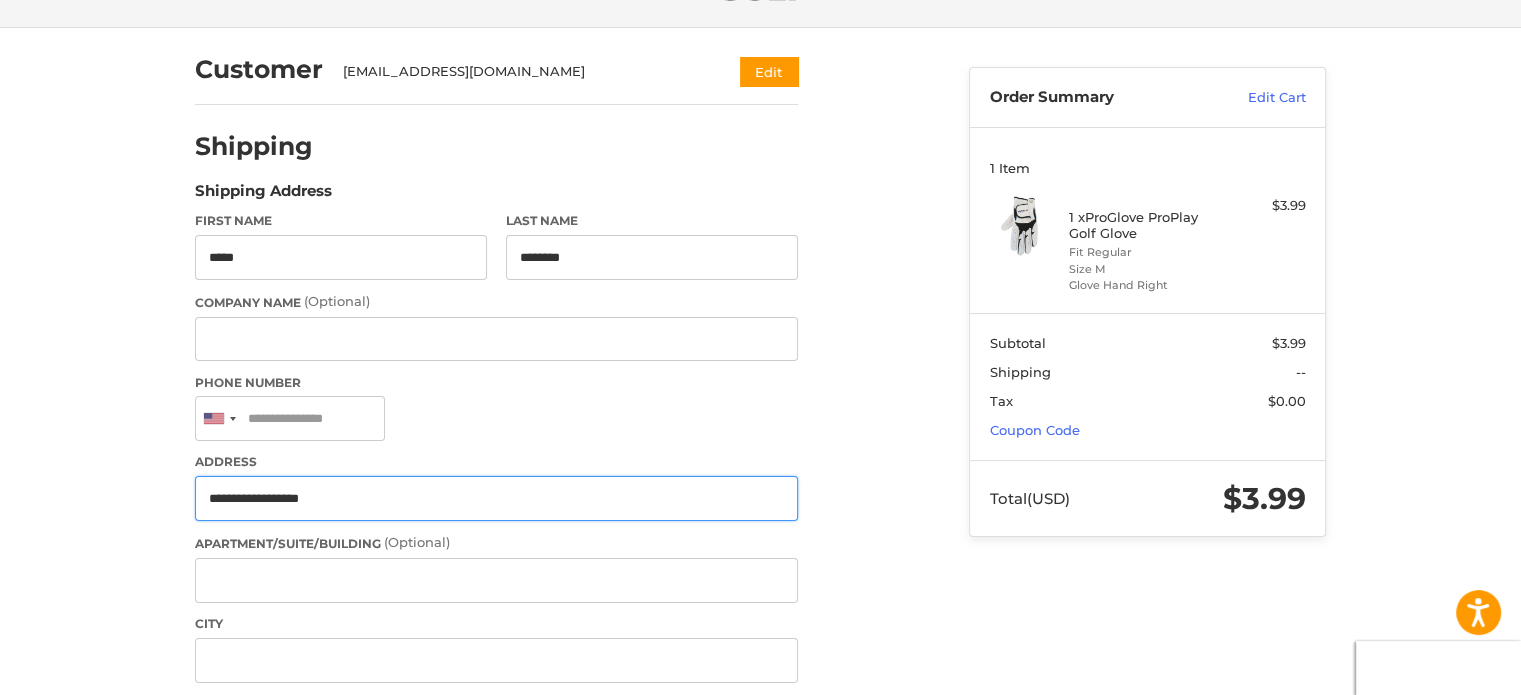 type on "**********" 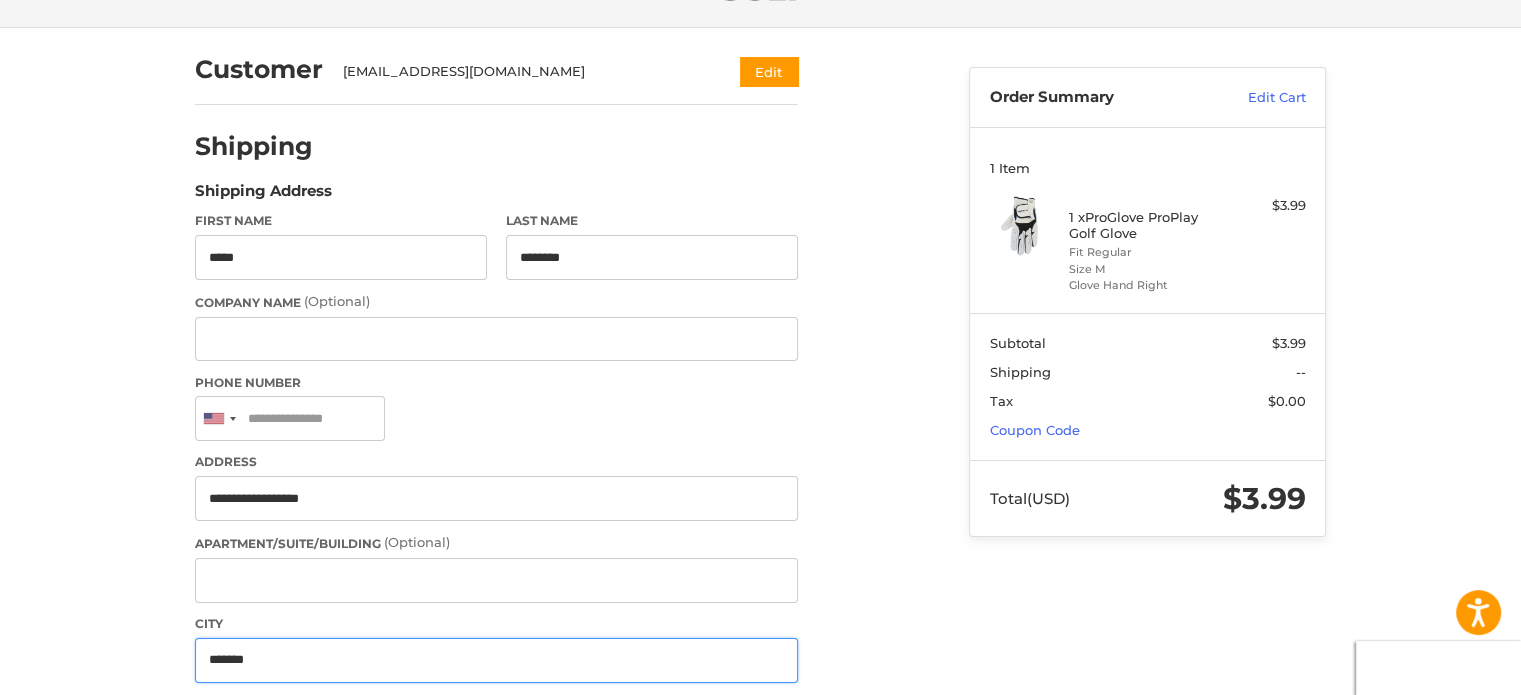type on "*******" 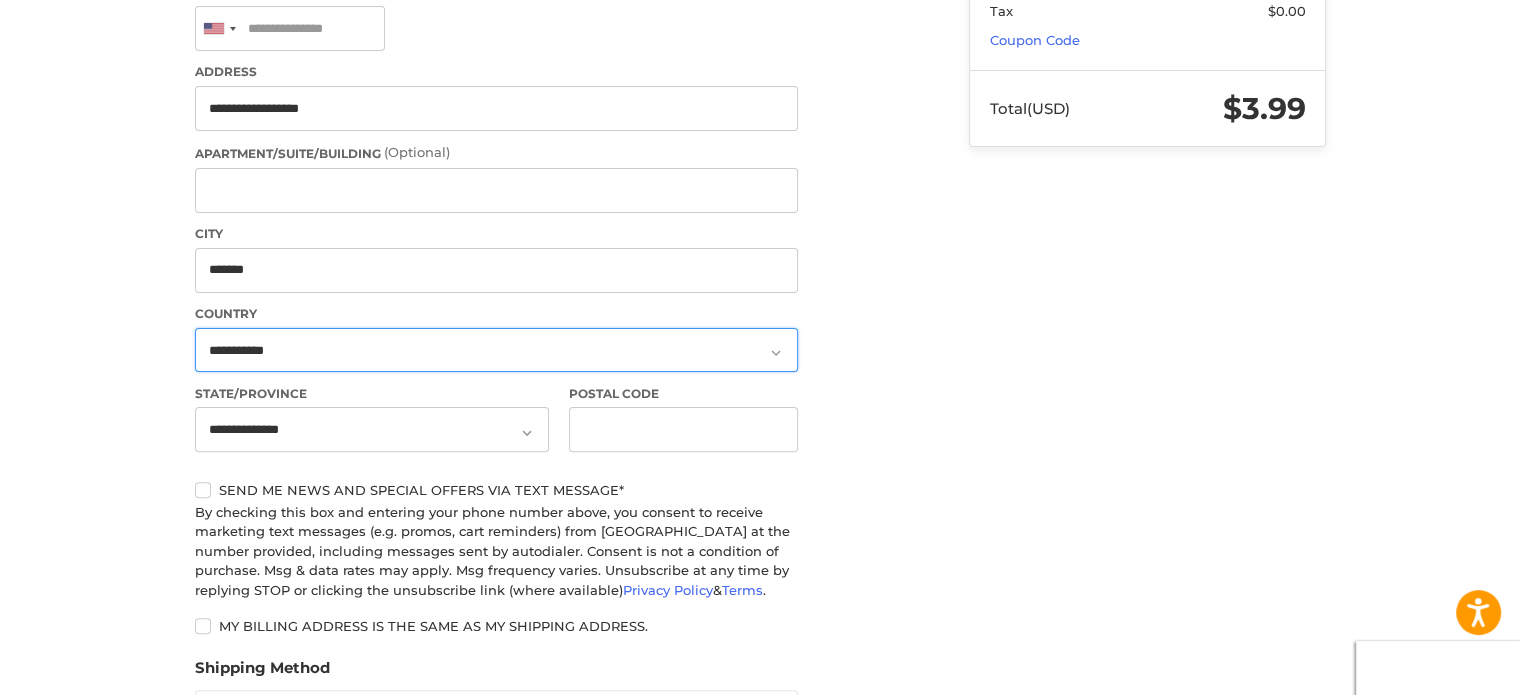 scroll, scrollTop: 524, scrollLeft: 0, axis: vertical 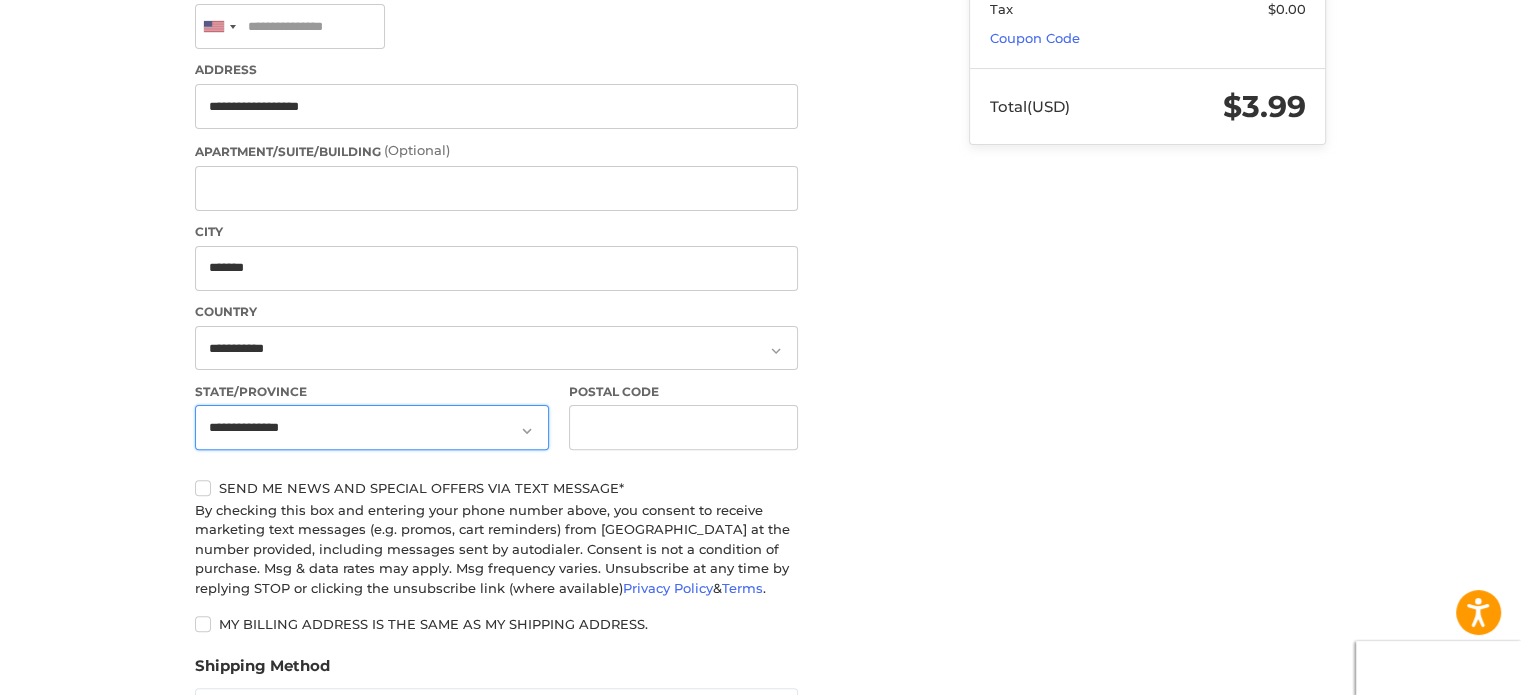 click on "**********" at bounding box center [372, 427] 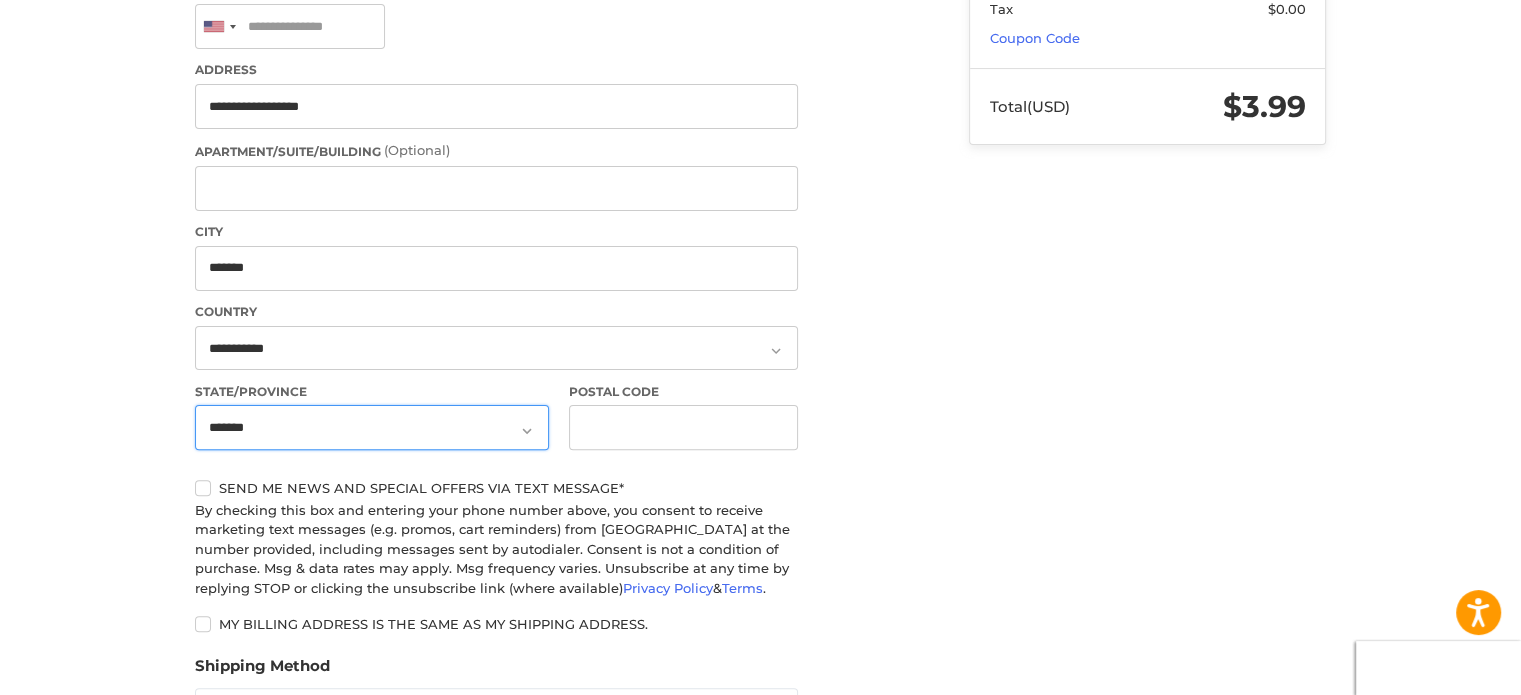 click on "**********" at bounding box center (372, 427) 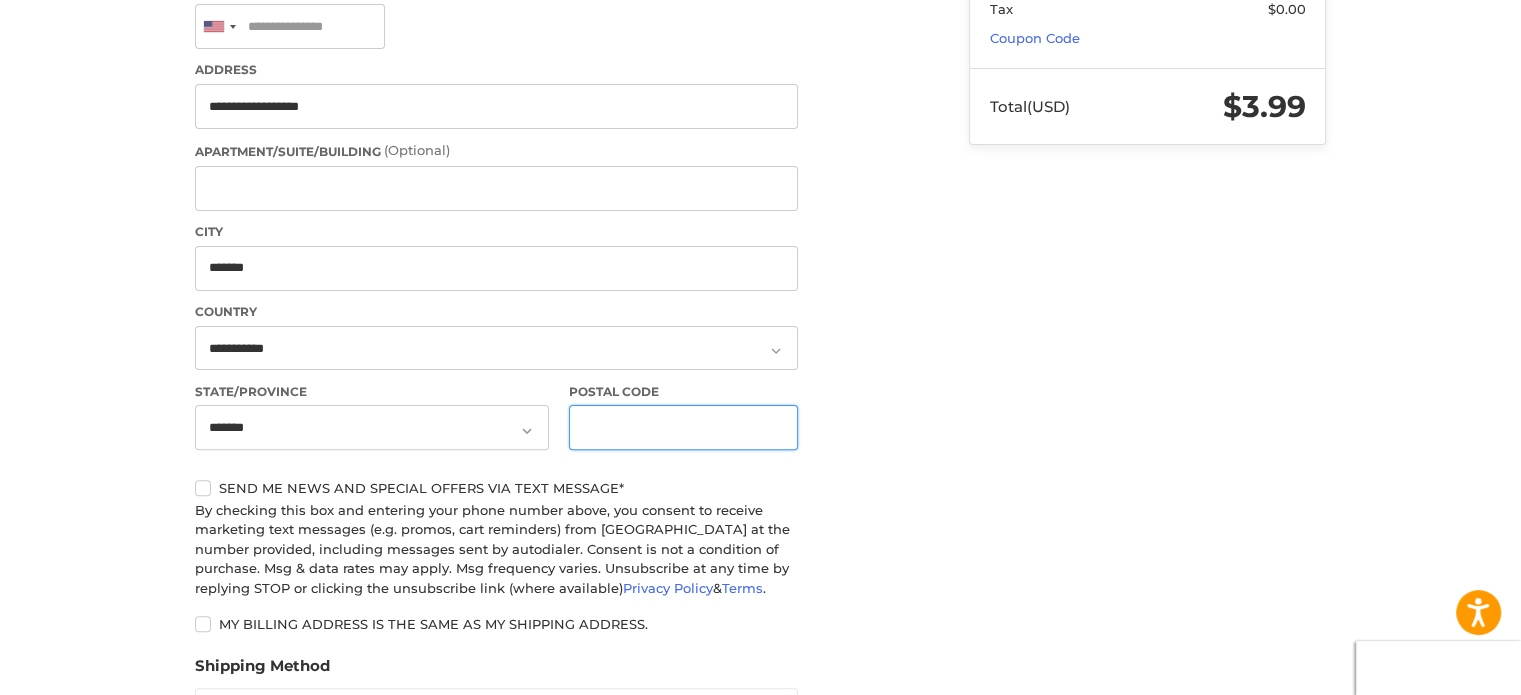 click on "Postal Code" at bounding box center [684, 427] 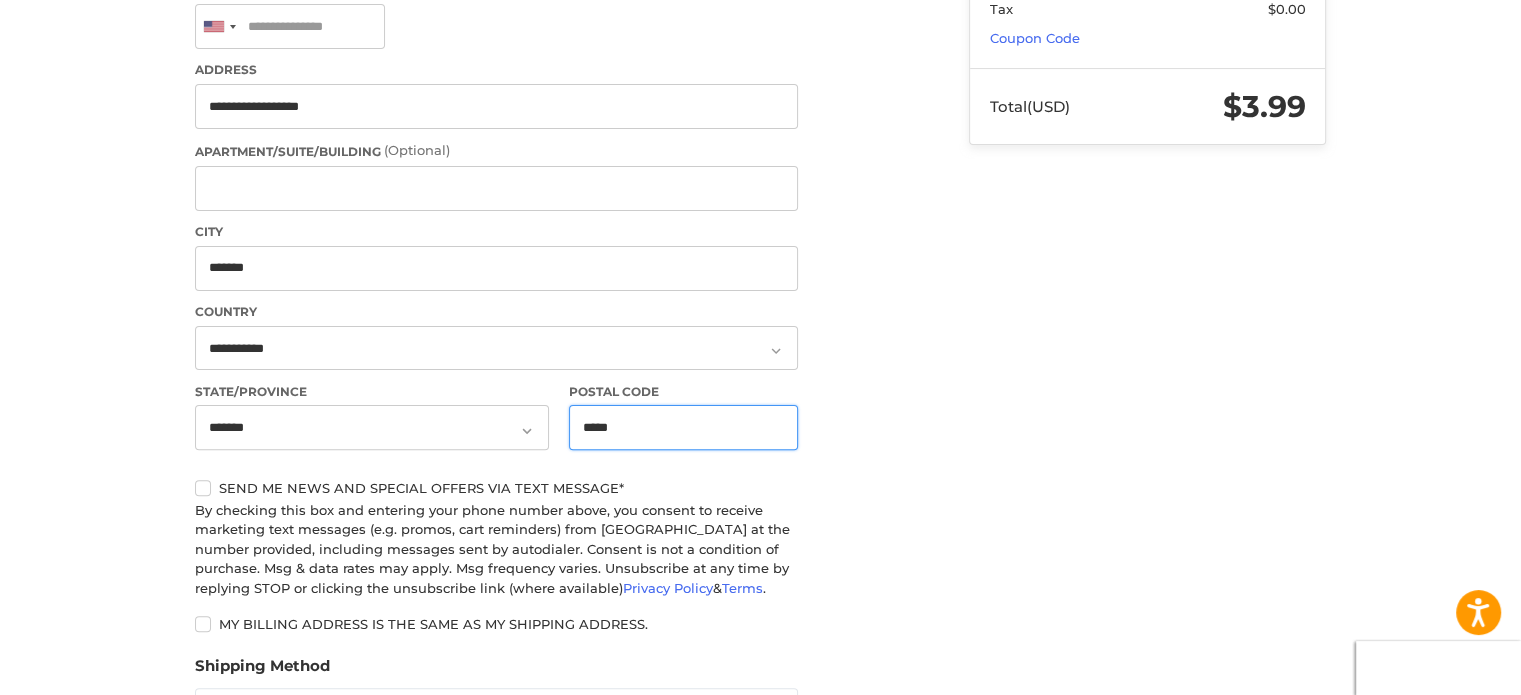 type on "*****" 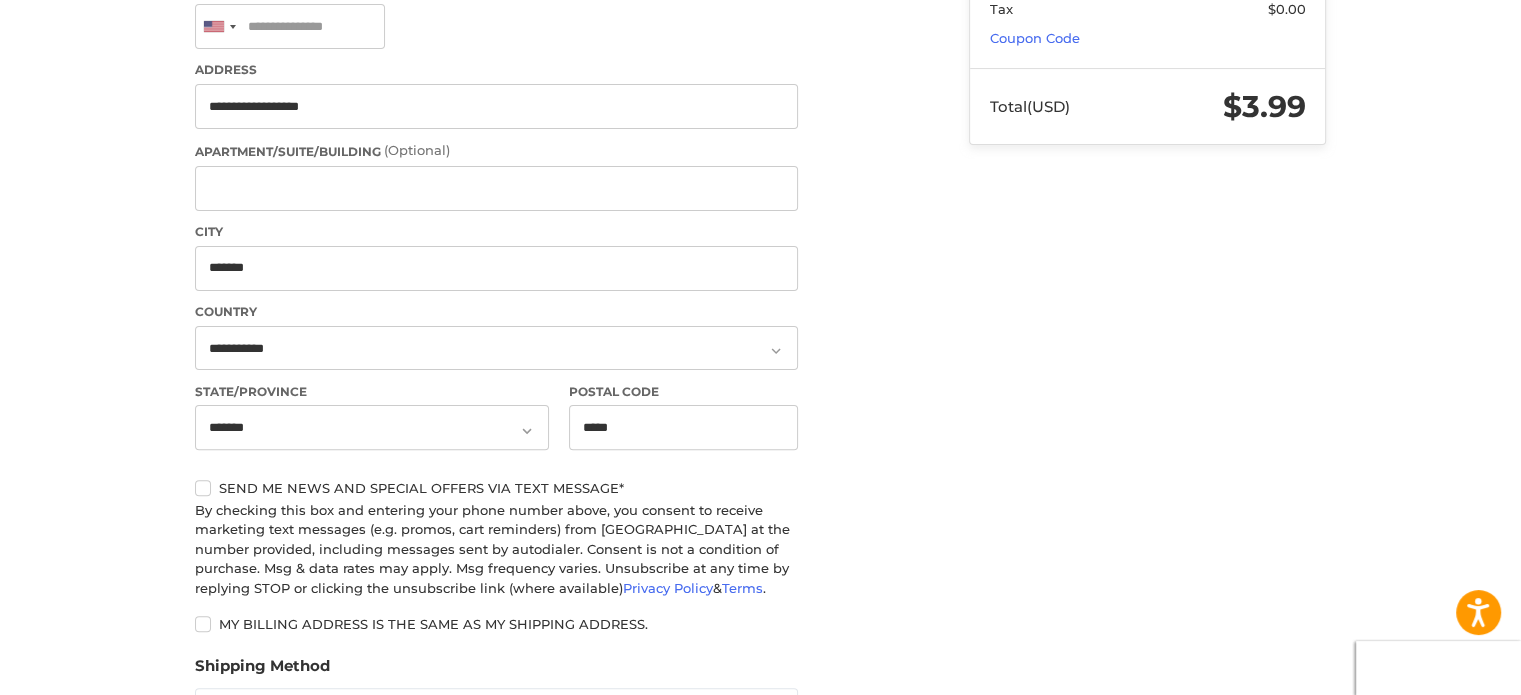 click on "Customer [EMAIL_ADDRESS][DOMAIN_NAME] Edit Shipping Shipping Address First Name ***** Last Name ******** Company Name   (Optional) Phone Number [GEOGRAPHIC_DATA] +1 [GEOGRAPHIC_DATA] (‫[GEOGRAPHIC_DATA]‬‎) +93 [GEOGRAPHIC_DATA] ([GEOGRAPHIC_DATA]) +355 [GEOGRAPHIC_DATA] (‫[GEOGRAPHIC_DATA]‬‎) +213 [US_STATE] +1 [GEOGRAPHIC_DATA] +376 [GEOGRAPHIC_DATA] +244 [GEOGRAPHIC_DATA] +1 [GEOGRAPHIC_DATA] +1 [GEOGRAPHIC_DATA] +54 [GEOGRAPHIC_DATA] ([GEOGRAPHIC_DATA]) +374 [GEOGRAPHIC_DATA] +297 [DATE][GEOGRAPHIC_DATA] +247 [GEOGRAPHIC_DATA] +61 [GEOGRAPHIC_DATA] ([GEOGRAPHIC_DATA]) +43 [GEOGRAPHIC_DATA] ([GEOGRAPHIC_DATA]) +994 [GEOGRAPHIC_DATA] +1 [GEOGRAPHIC_DATA] (‫[GEOGRAPHIC_DATA]‬‎) +973 [GEOGRAPHIC_DATA] ([GEOGRAPHIC_DATA]) +880 [GEOGRAPHIC_DATA] +1 [GEOGRAPHIC_DATA] ([GEOGRAPHIC_DATA]) +375 [GEOGRAPHIC_DATA] ([GEOGRAPHIC_DATA]) +32 [GEOGRAPHIC_DATA] +501 [GEOGRAPHIC_DATA] ([GEOGRAPHIC_DATA]) +229 [GEOGRAPHIC_DATA] +1 [GEOGRAPHIC_DATA] (འབྲུག) +975 [GEOGRAPHIC_DATA] +591 [GEOGRAPHIC_DATA] ([GEOGRAPHIC_DATA]) +387 [GEOGRAPHIC_DATA] +267 [GEOGRAPHIC_DATA] ([GEOGRAPHIC_DATA]) +55 [GEOGRAPHIC_DATA] +246 [GEOGRAPHIC_DATA] +1 [GEOGRAPHIC_DATA] +673 [GEOGRAPHIC_DATA] ([GEOGRAPHIC_DATA]) +359 [GEOGRAPHIC_DATA] +226 [GEOGRAPHIC_DATA] ([GEOGRAPHIC_DATA]) +257 [GEOGRAPHIC_DATA] (កម្ពុជា) +855 +1" at bounding box center [567, 346] 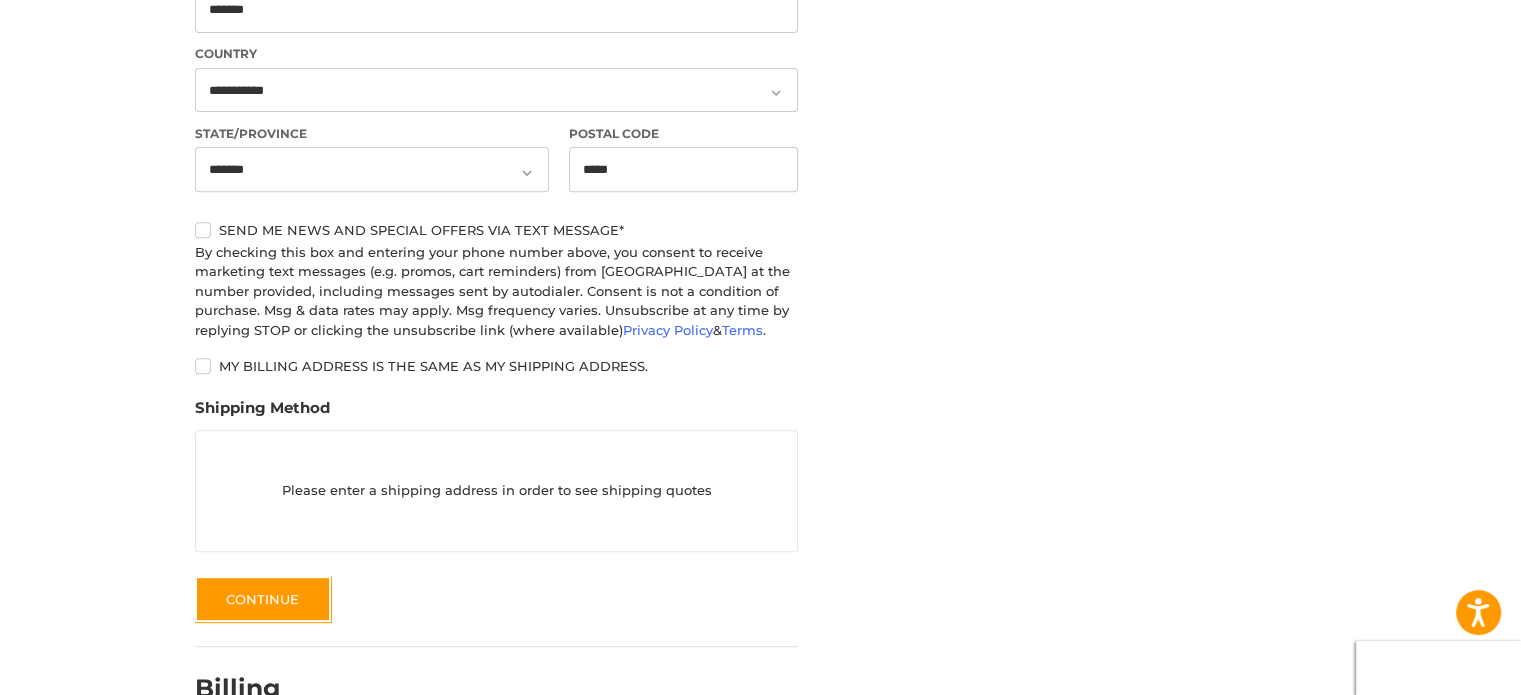 scroll, scrollTop: 843, scrollLeft: 0, axis: vertical 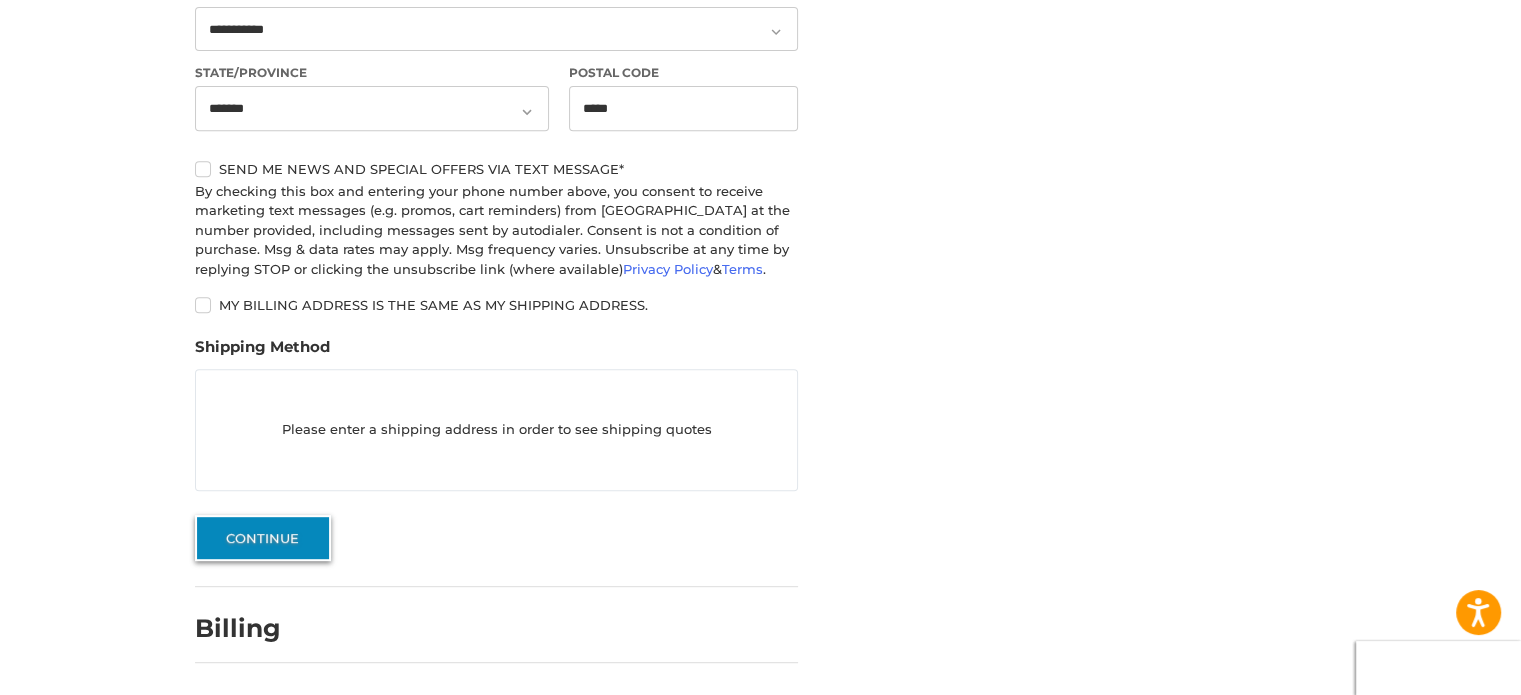 click on "Continue" at bounding box center [263, 538] 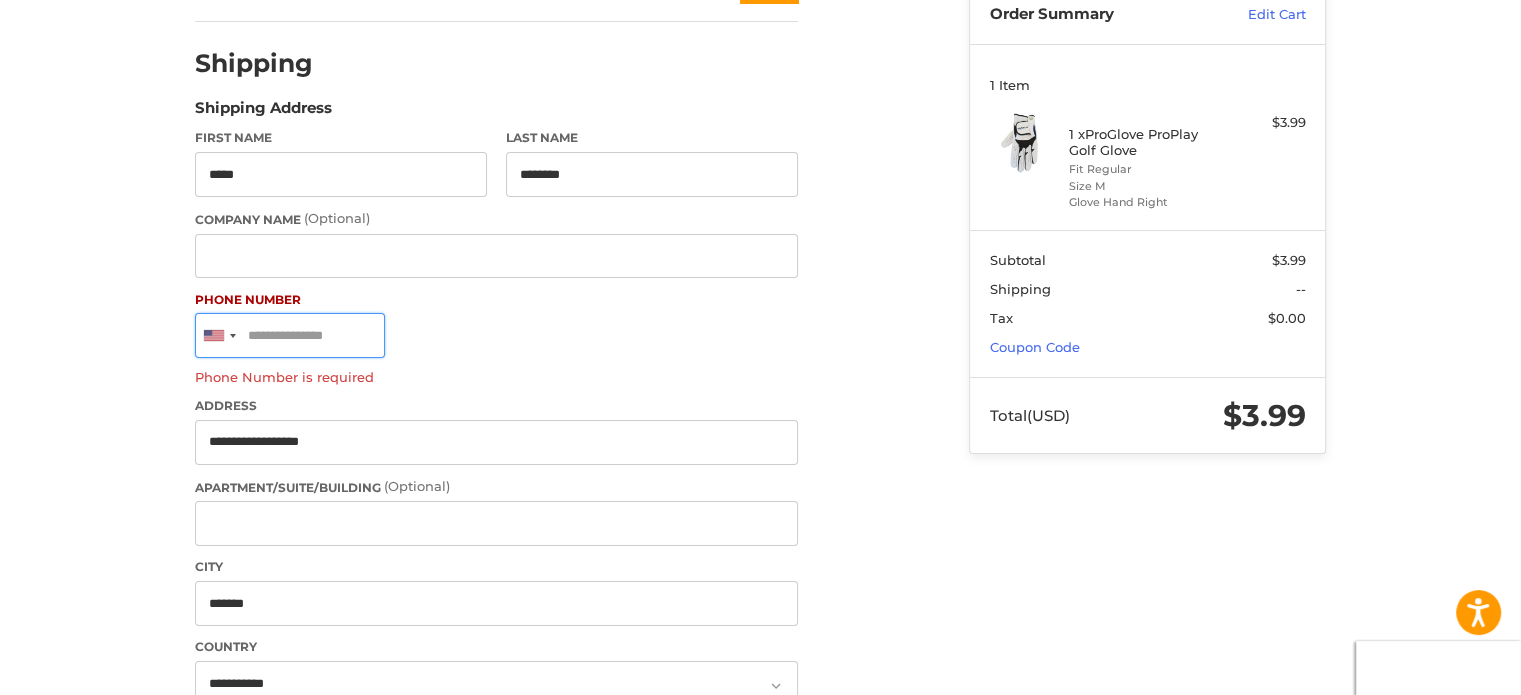 scroll, scrollTop: 203, scrollLeft: 0, axis: vertical 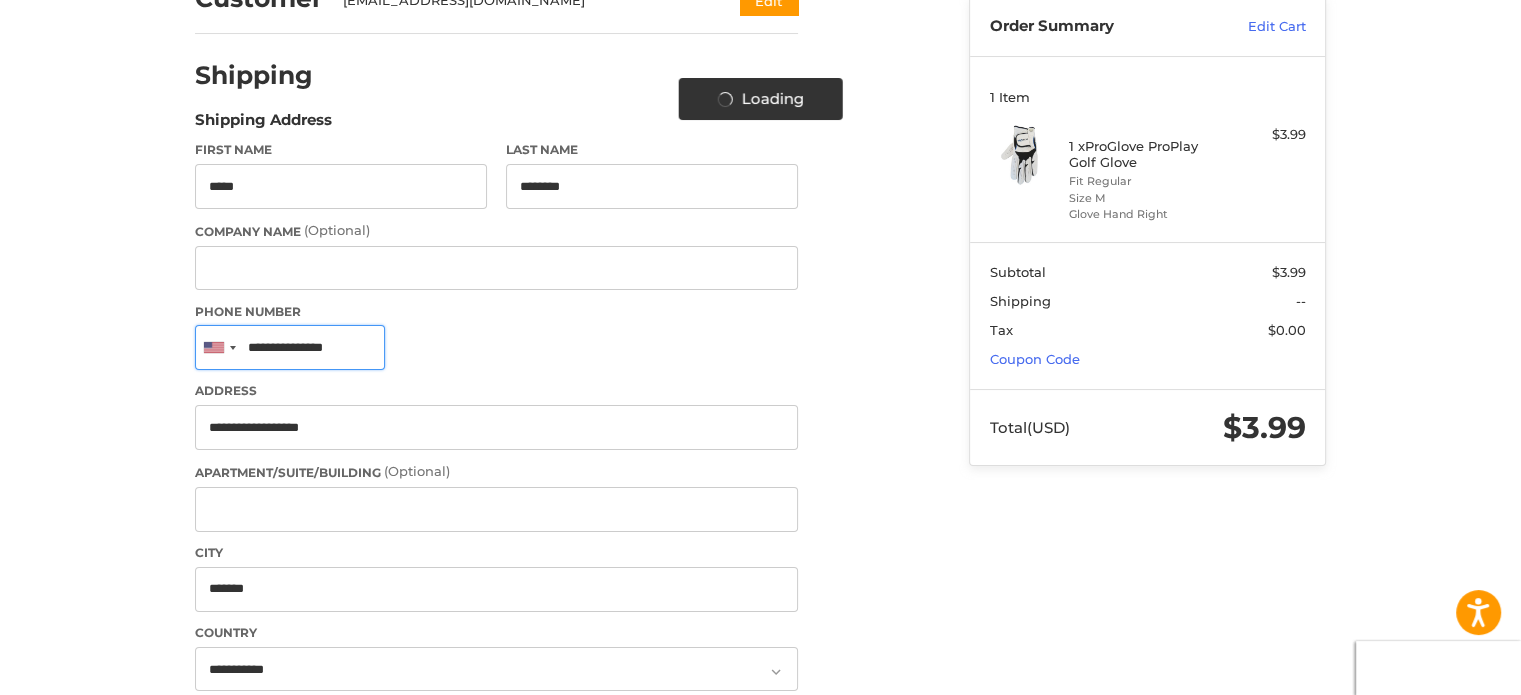 type on "**********" 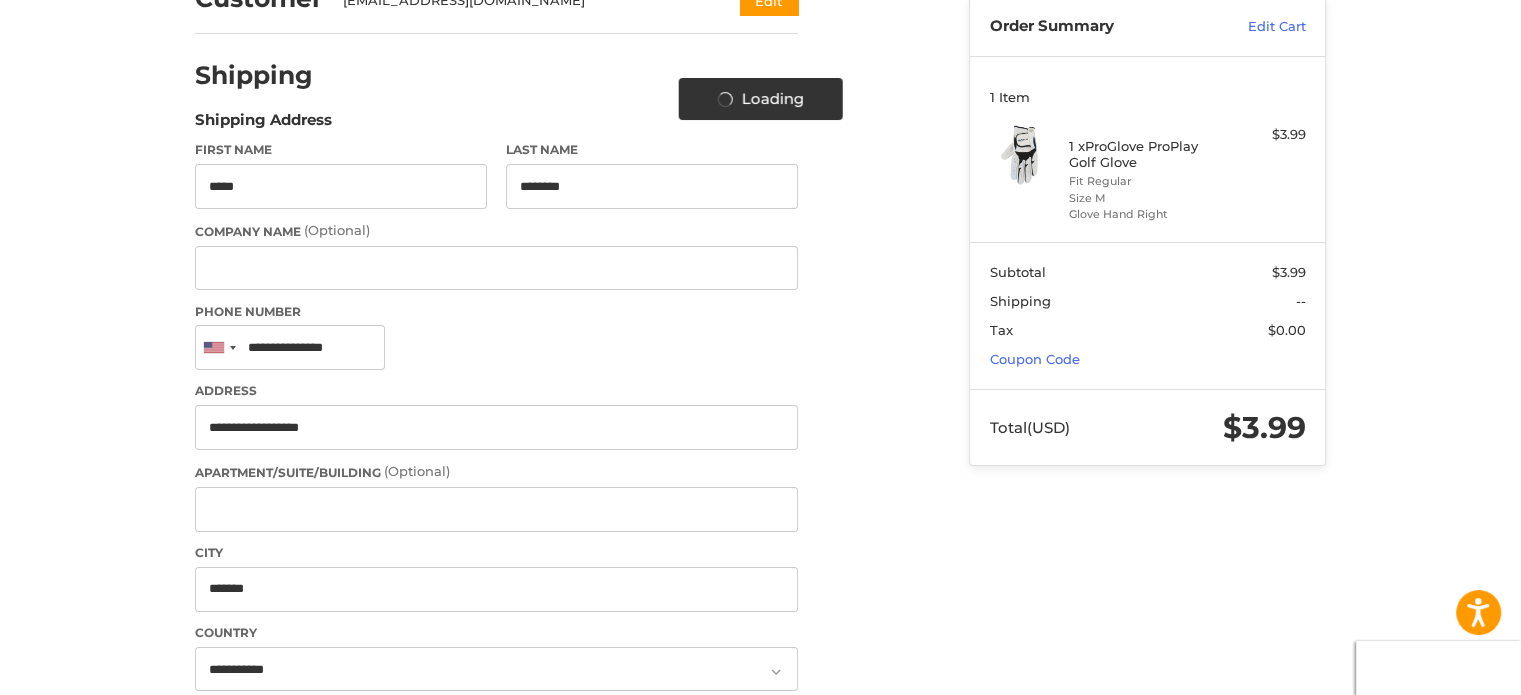 click on "Customer [EMAIL_ADDRESS][DOMAIN_NAME] Edit Shipping Shipping Address First Name ***** Last Name ******** Company Name   (Optional) Phone Number [GEOGRAPHIC_DATA] +1 [GEOGRAPHIC_DATA] (‫[GEOGRAPHIC_DATA]‬‎) +93 [GEOGRAPHIC_DATA] ([GEOGRAPHIC_DATA]) +355 [GEOGRAPHIC_DATA] (‫[GEOGRAPHIC_DATA]‬‎) +213 [US_STATE] +1 [GEOGRAPHIC_DATA] +376 [GEOGRAPHIC_DATA] +244 [GEOGRAPHIC_DATA] +1 [GEOGRAPHIC_DATA] +1 [GEOGRAPHIC_DATA] +54 [GEOGRAPHIC_DATA] ([GEOGRAPHIC_DATA]) +374 [GEOGRAPHIC_DATA] +297 [DATE][GEOGRAPHIC_DATA] +247 [GEOGRAPHIC_DATA] +61 [GEOGRAPHIC_DATA] ([GEOGRAPHIC_DATA]) +43 [GEOGRAPHIC_DATA] ([GEOGRAPHIC_DATA]) +994 [GEOGRAPHIC_DATA] +1 [GEOGRAPHIC_DATA] (‫[GEOGRAPHIC_DATA]‬‎) +973 [GEOGRAPHIC_DATA] ([GEOGRAPHIC_DATA]) +880 [GEOGRAPHIC_DATA] +1 [GEOGRAPHIC_DATA] ([GEOGRAPHIC_DATA]) +375 [GEOGRAPHIC_DATA] ([GEOGRAPHIC_DATA]) +32 [GEOGRAPHIC_DATA] +501 [GEOGRAPHIC_DATA] ([GEOGRAPHIC_DATA]) +229 [GEOGRAPHIC_DATA] +1 [GEOGRAPHIC_DATA] (འབྲུག) +975 [GEOGRAPHIC_DATA] +591 [GEOGRAPHIC_DATA] ([GEOGRAPHIC_DATA]) +387 [GEOGRAPHIC_DATA] +267 [GEOGRAPHIC_DATA] ([GEOGRAPHIC_DATA]) +55 [GEOGRAPHIC_DATA] +246 [GEOGRAPHIC_DATA] +1 [GEOGRAPHIC_DATA] +673 [GEOGRAPHIC_DATA] ([GEOGRAPHIC_DATA]) +359 [GEOGRAPHIC_DATA] +226 [GEOGRAPHIC_DATA] ([GEOGRAPHIC_DATA]) +257 [GEOGRAPHIC_DATA] (កម្ពុជា) +855 +1" at bounding box center (535, 667) 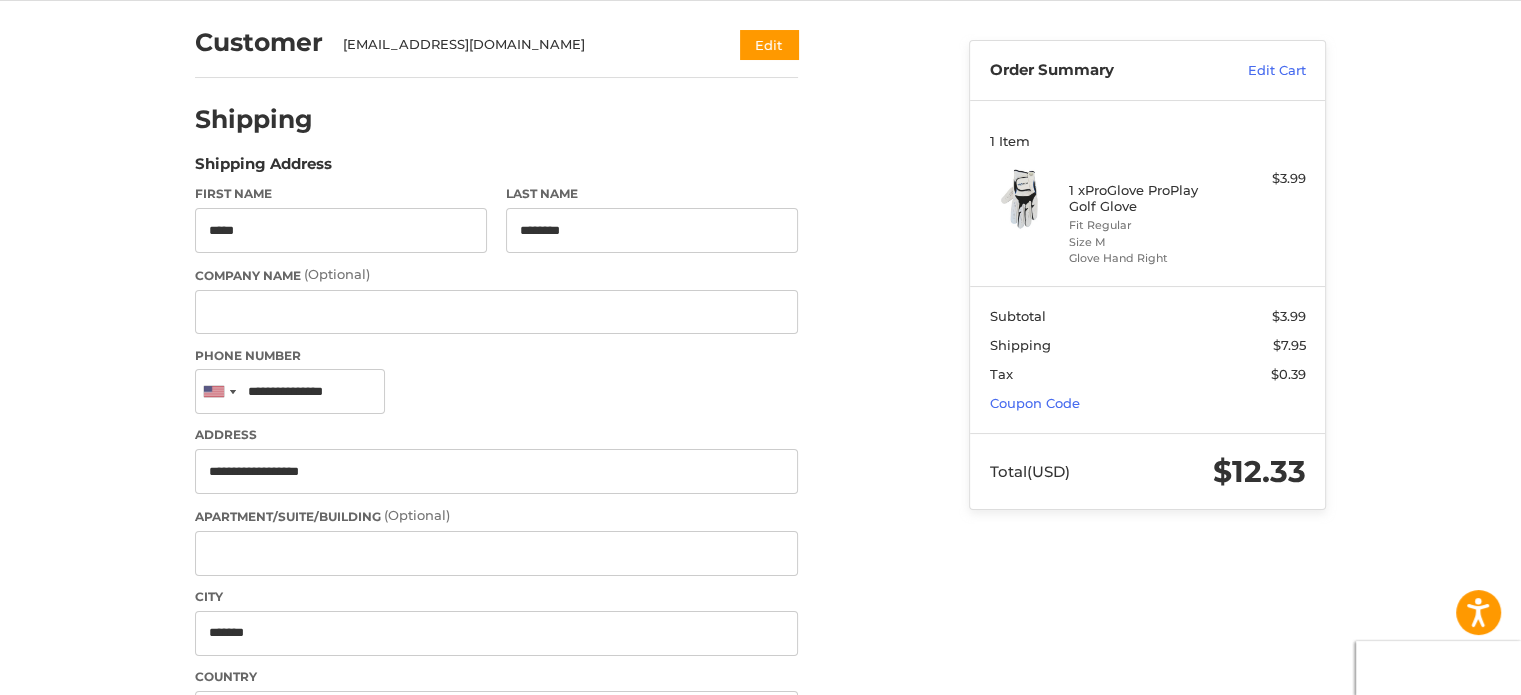 scroll, scrollTop: 160, scrollLeft: 0, axis: vertical 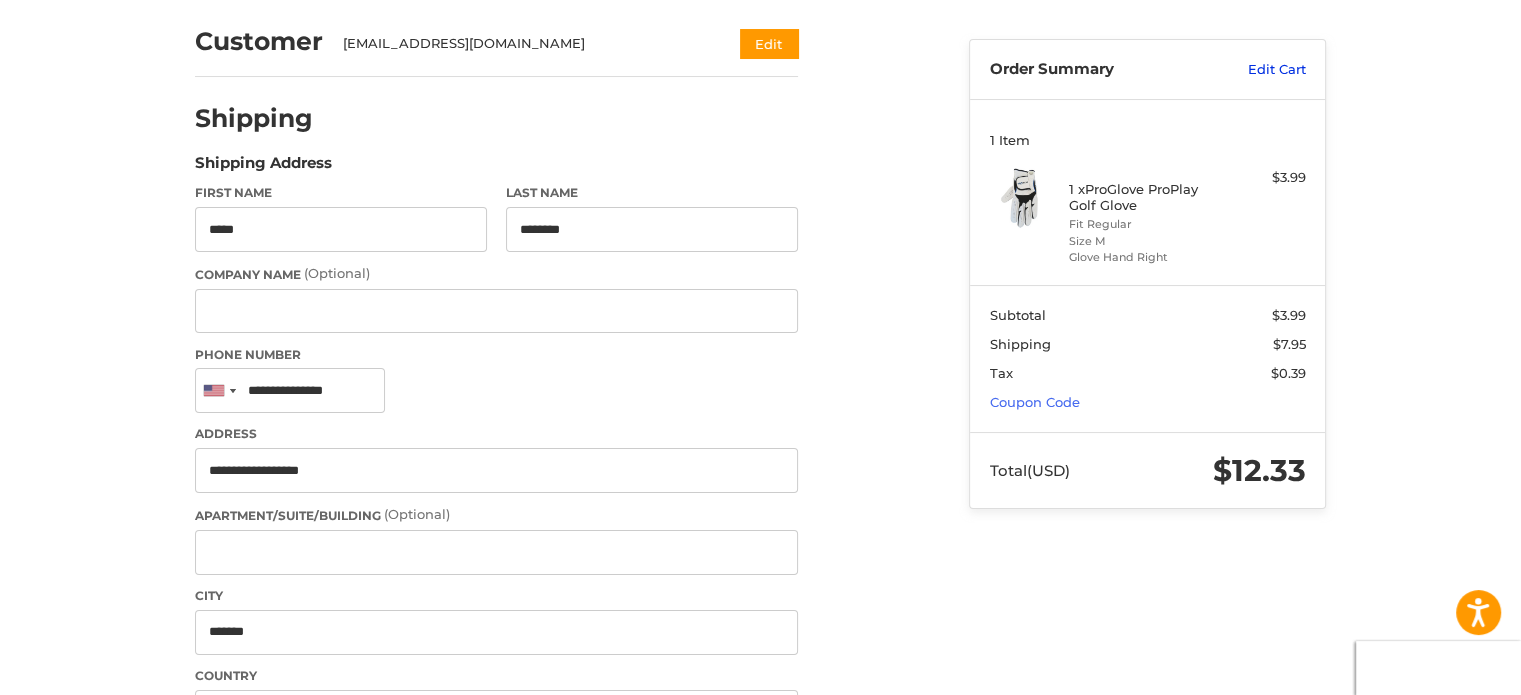 click on "Edit Cart" at bounding box center (1255, 70) 